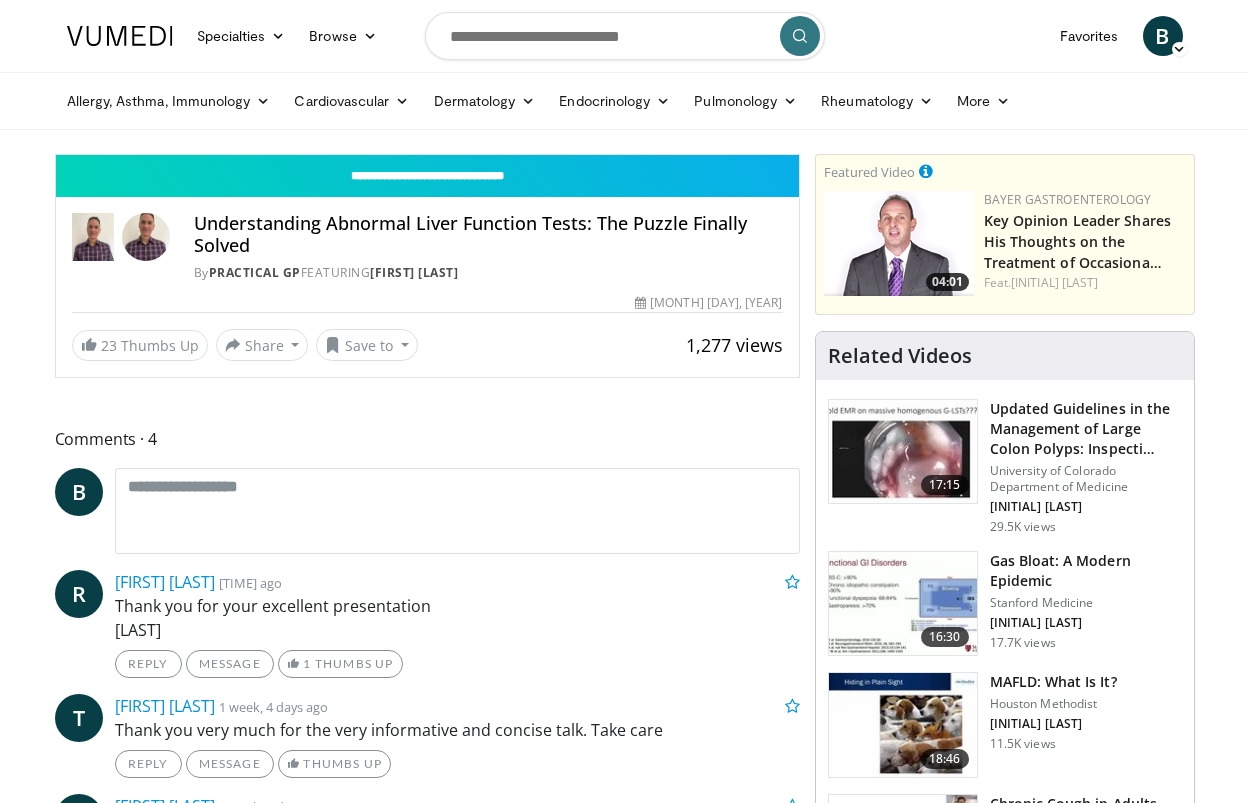 scroll, scrollTop: 0, scrollLeft: 0, axis: both 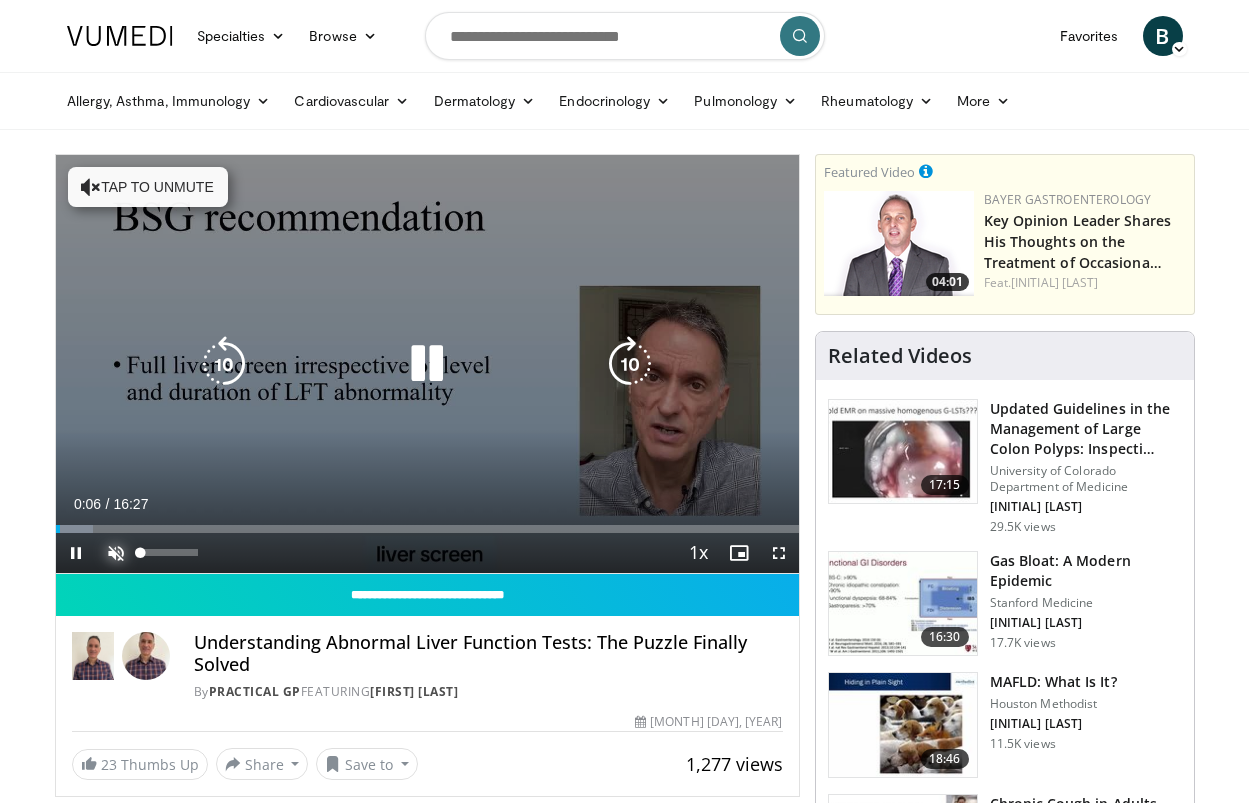 click at bounding box center [116, 553] 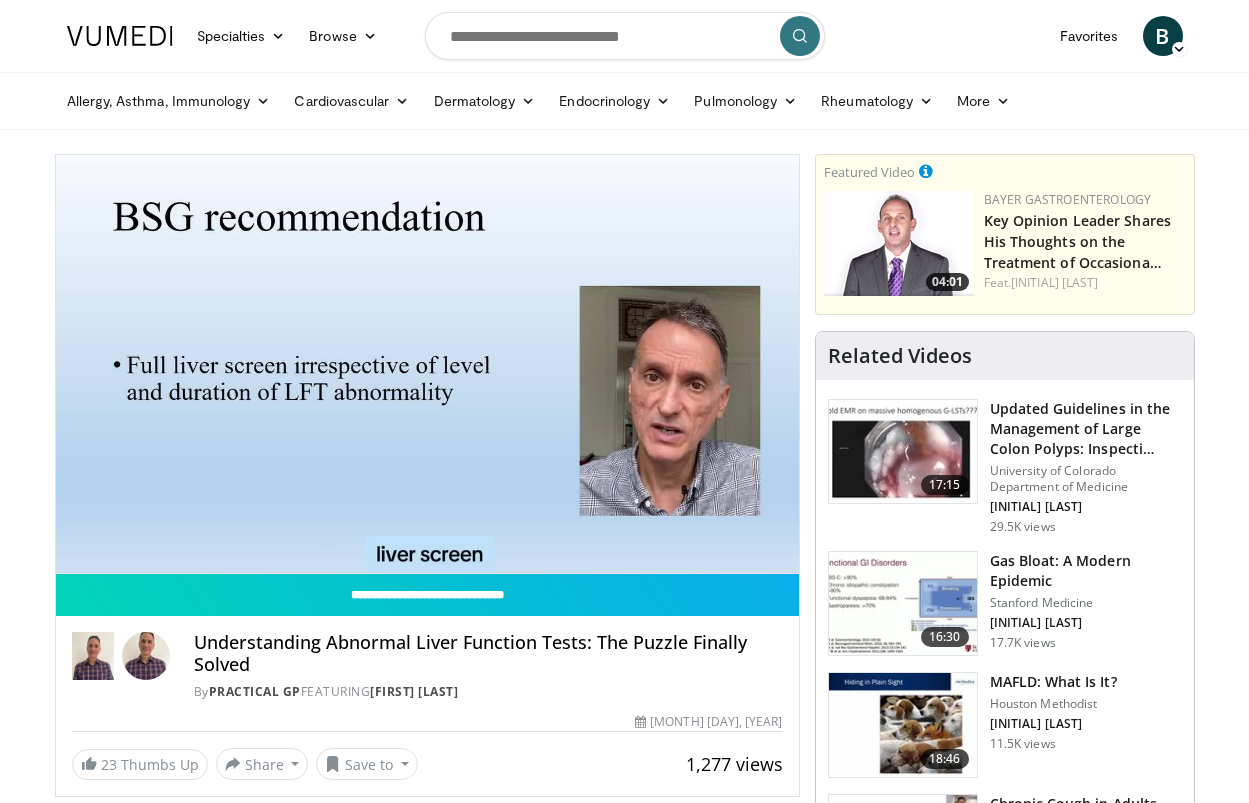 click at bounding box center (625, 36) 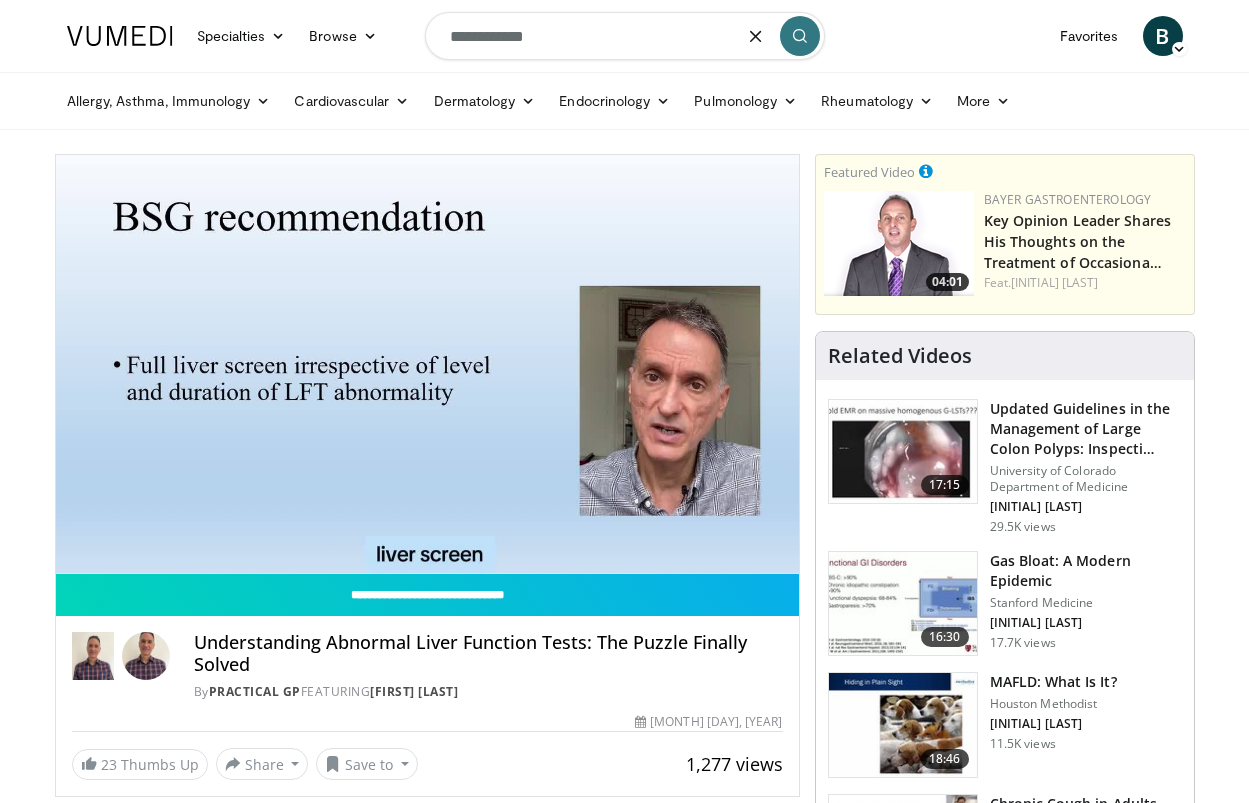 type on "**********" 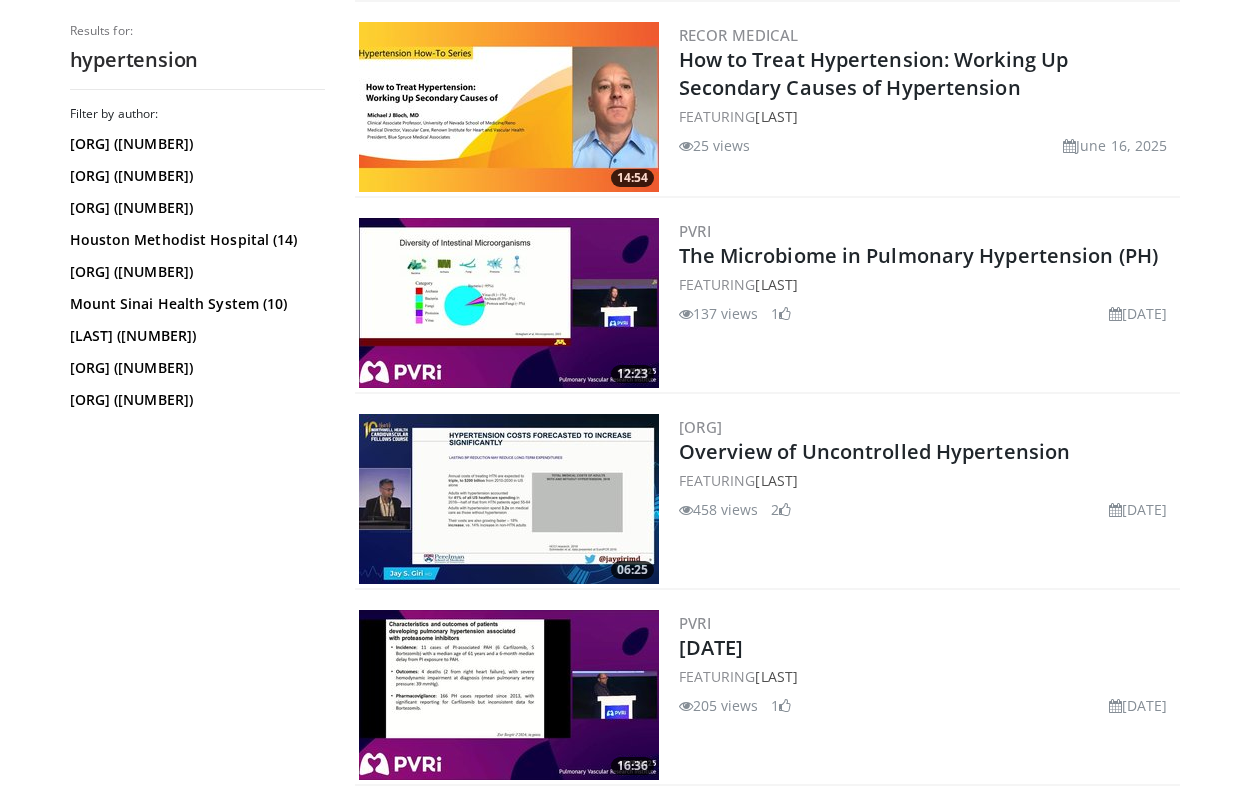 scroll, scrollTop: 989, scrollLeft: 0, axis: vertical 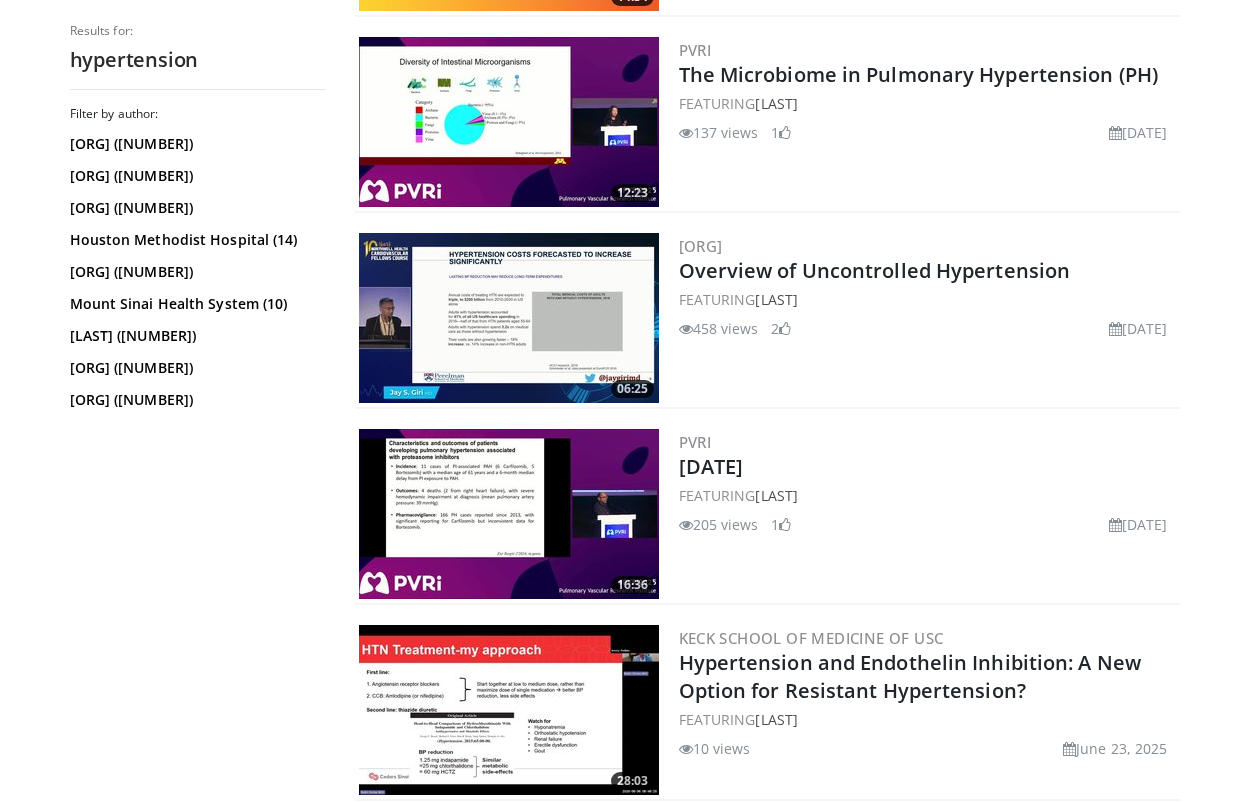 click at bounding box center [509, 514] 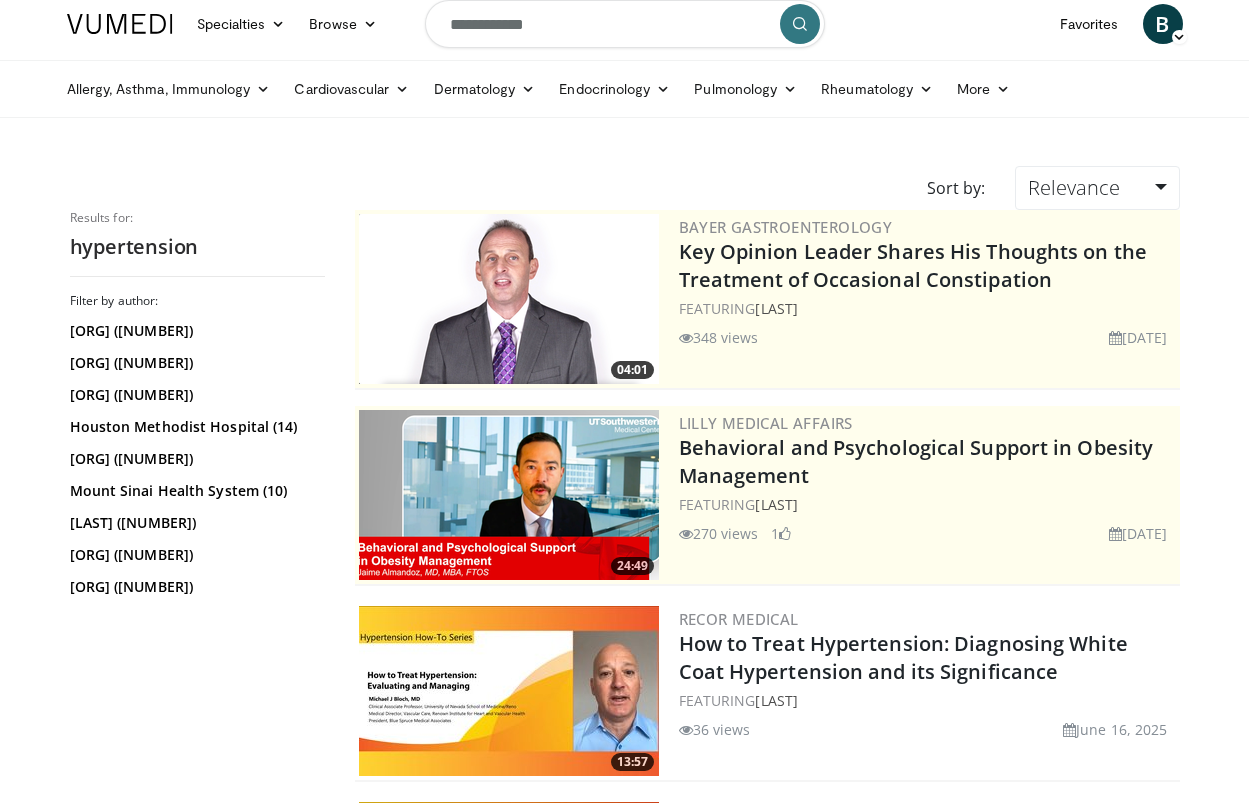 scroll, scrollTop: 0, scrollLeft: 0, axis: both 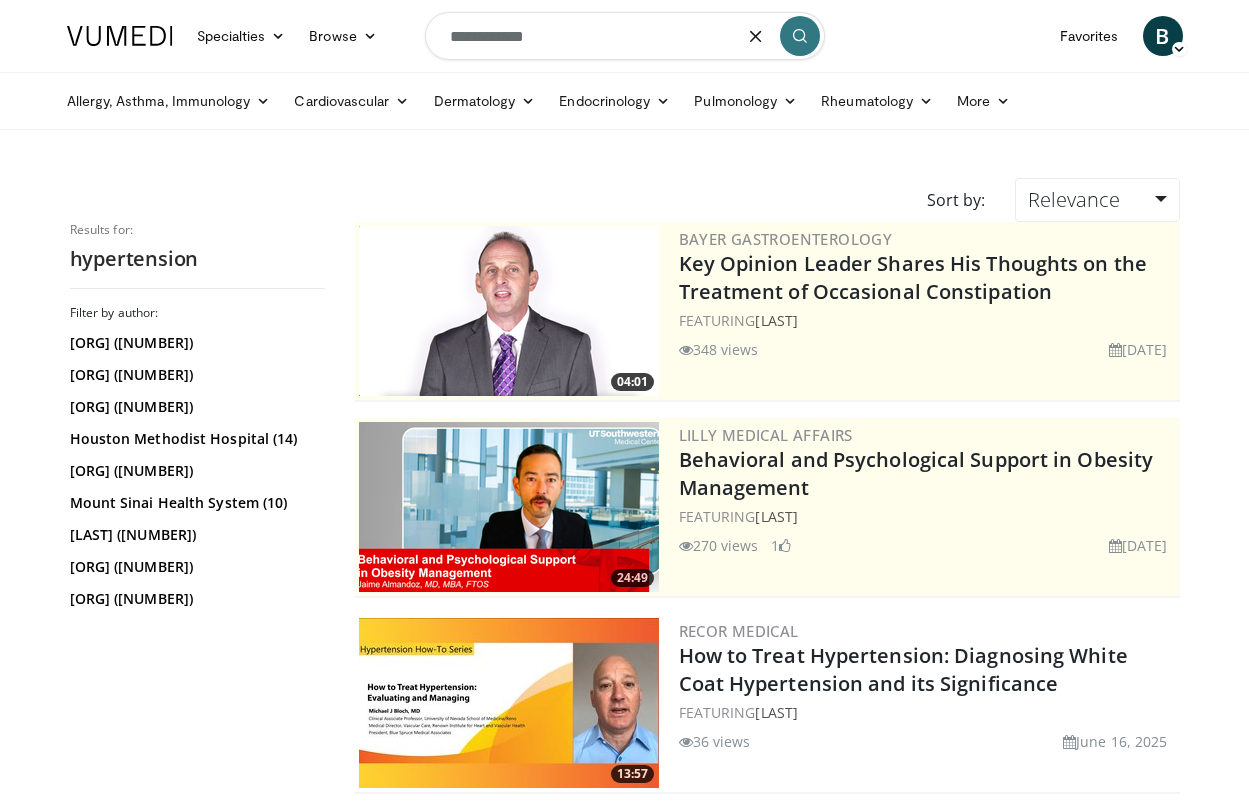 drag, startPoint x: 553, startPoint y: 33, endPoint x: 446, endPoint y: 38, distance: 107.11676 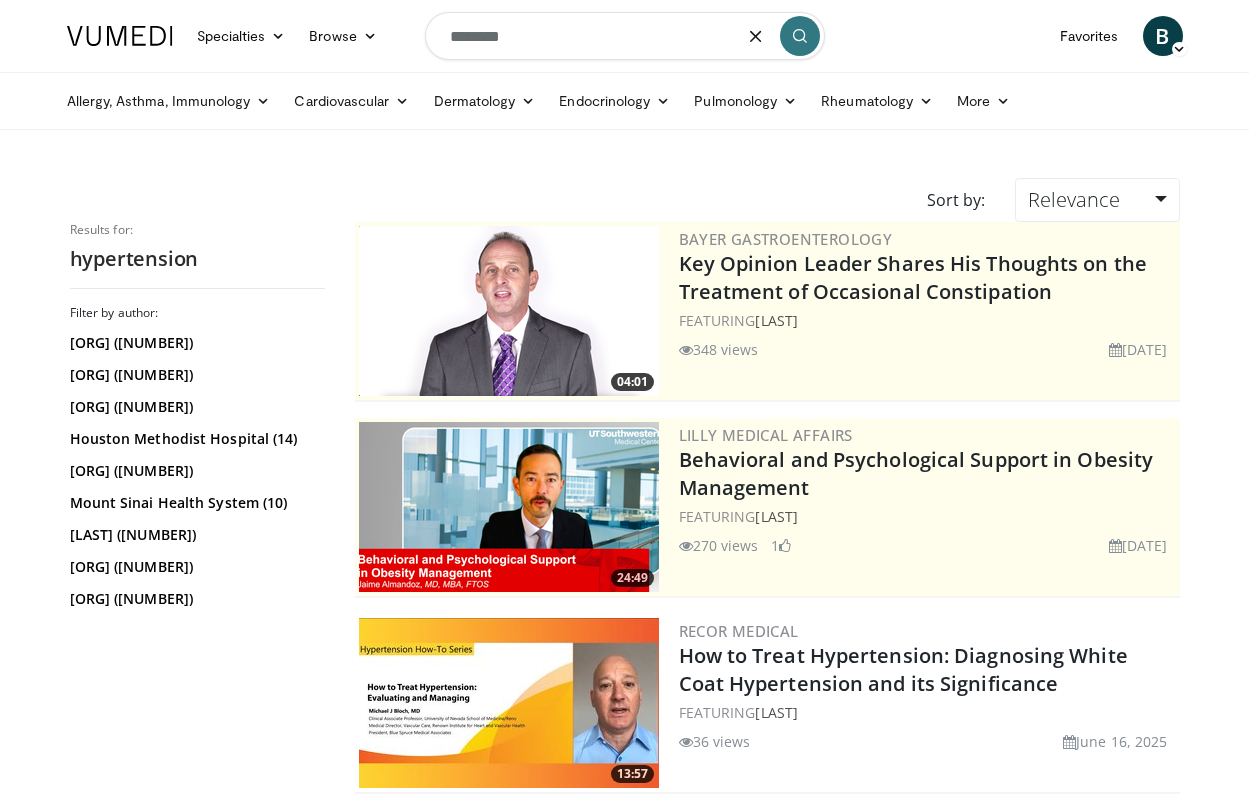 type on "********" 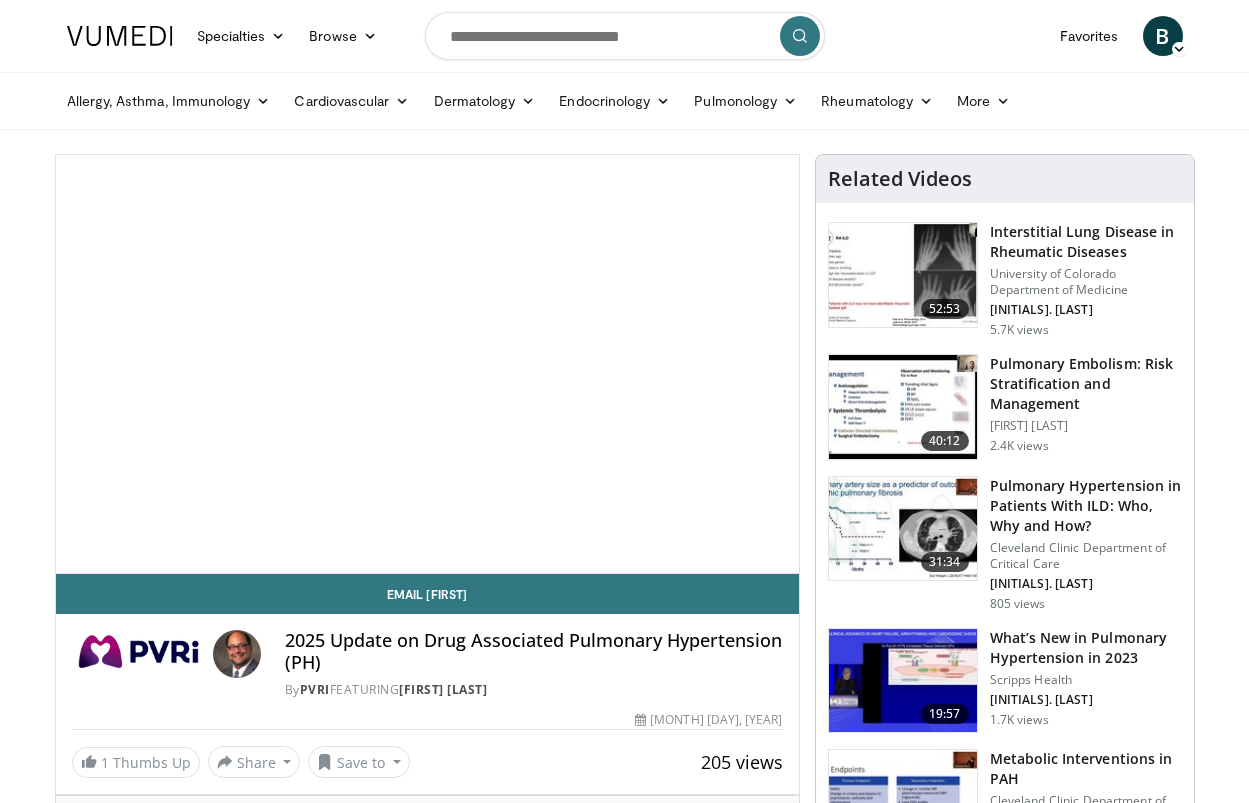 scroll, scrollTop: 0, scrollLeft: 0, axis: both 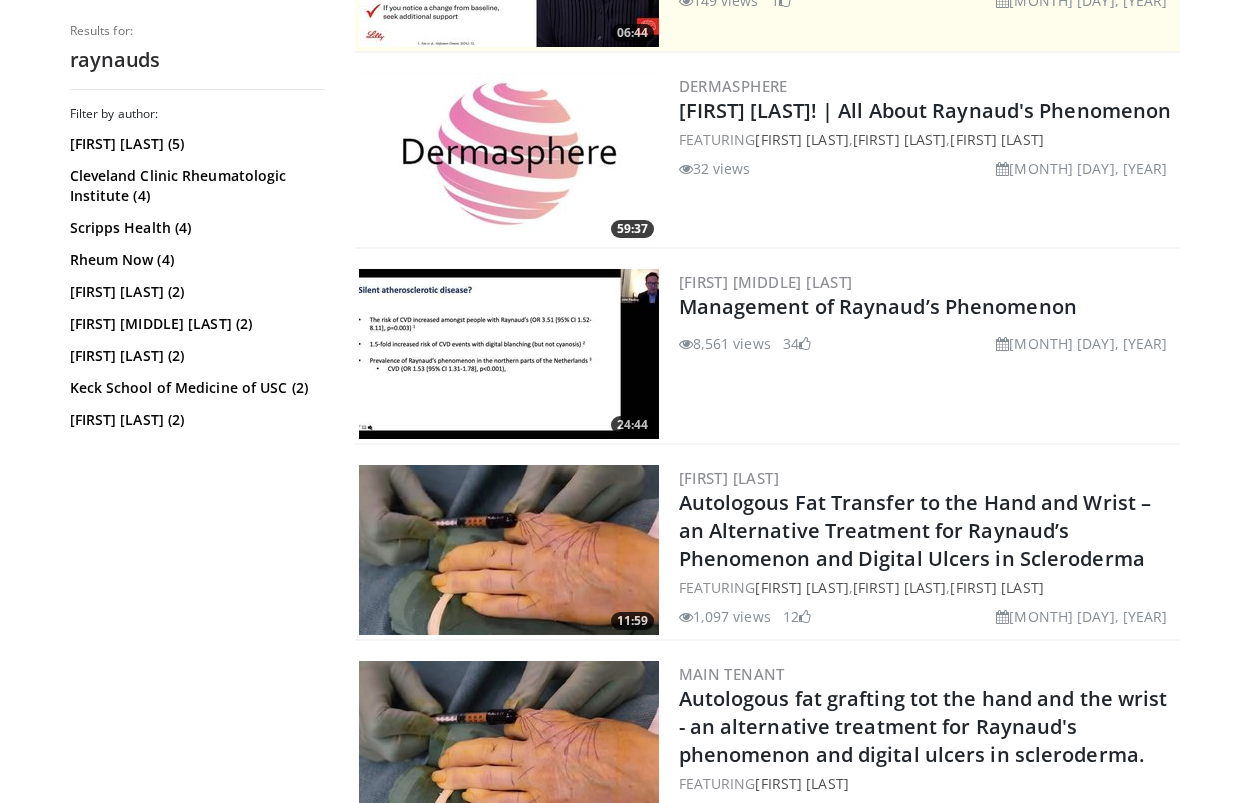 click at bounding box center [509, 354] 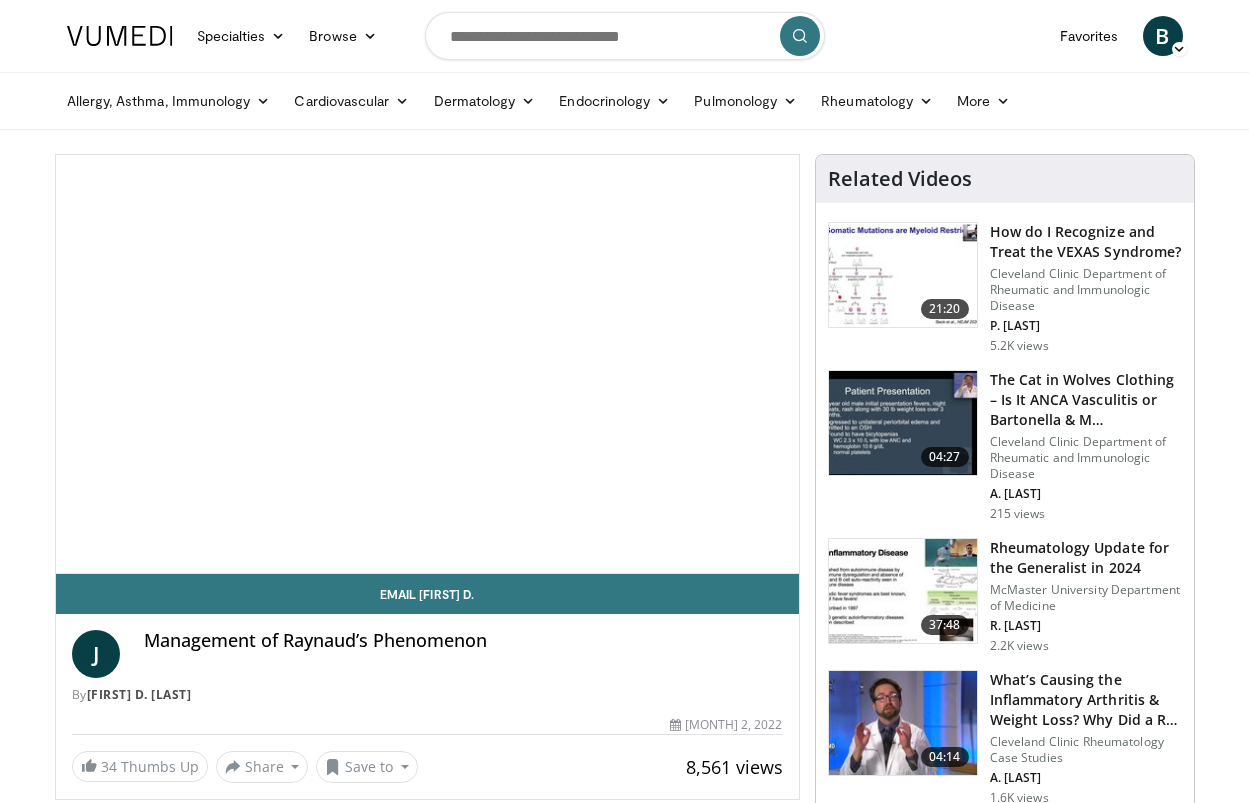 scroll, scrollTop: 0, scrollLeft: 0, axis: both 